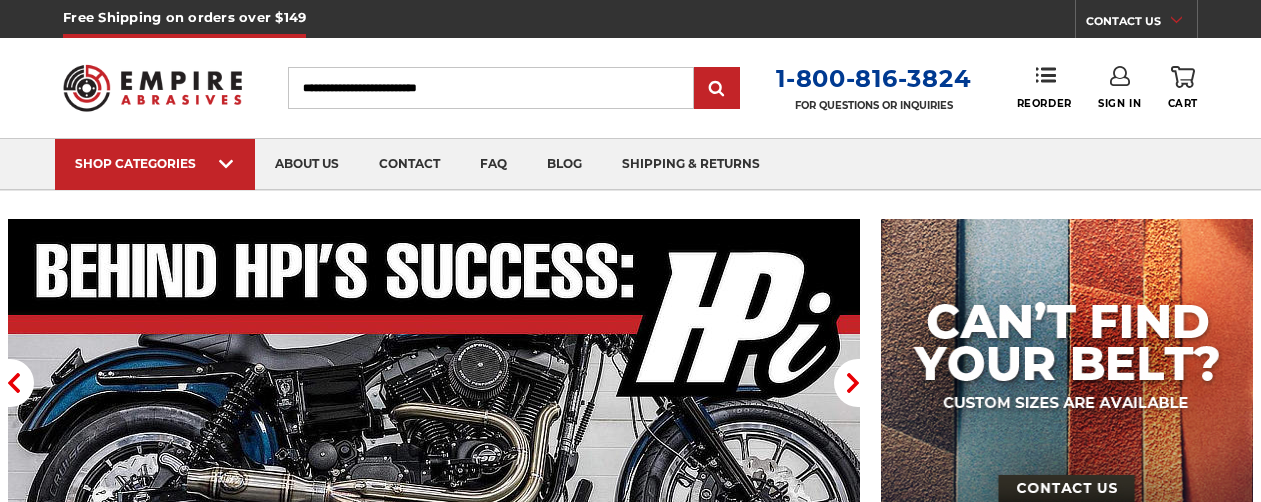 scroll, scrollTop: 0, scrollLeft: 0, axis: both 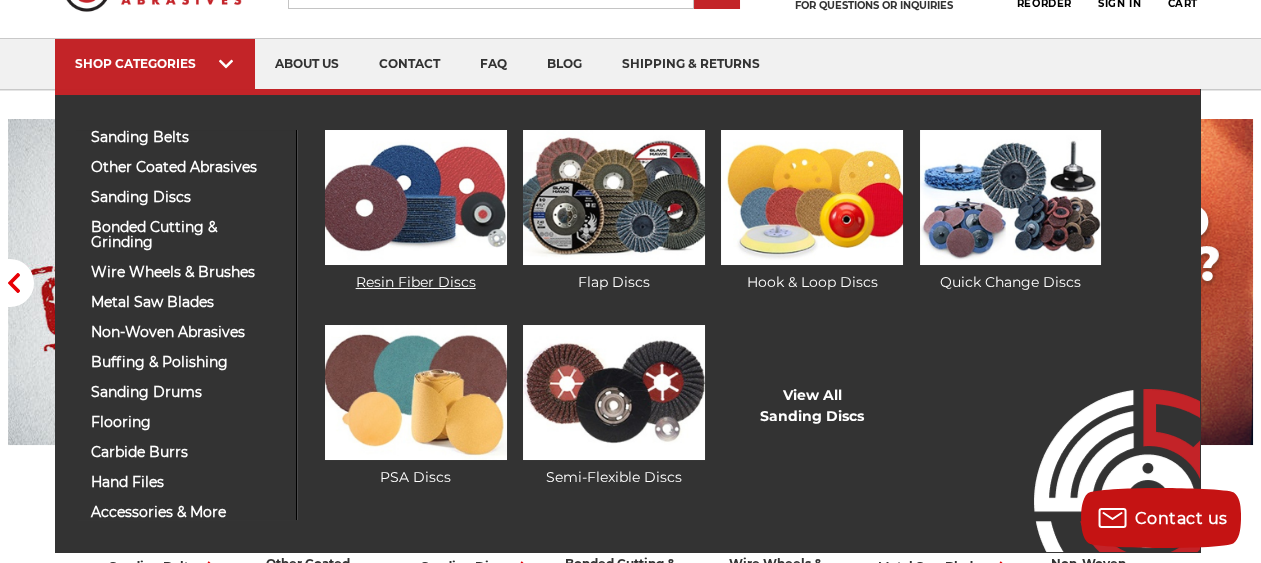 click at bounding box center (416, 197) 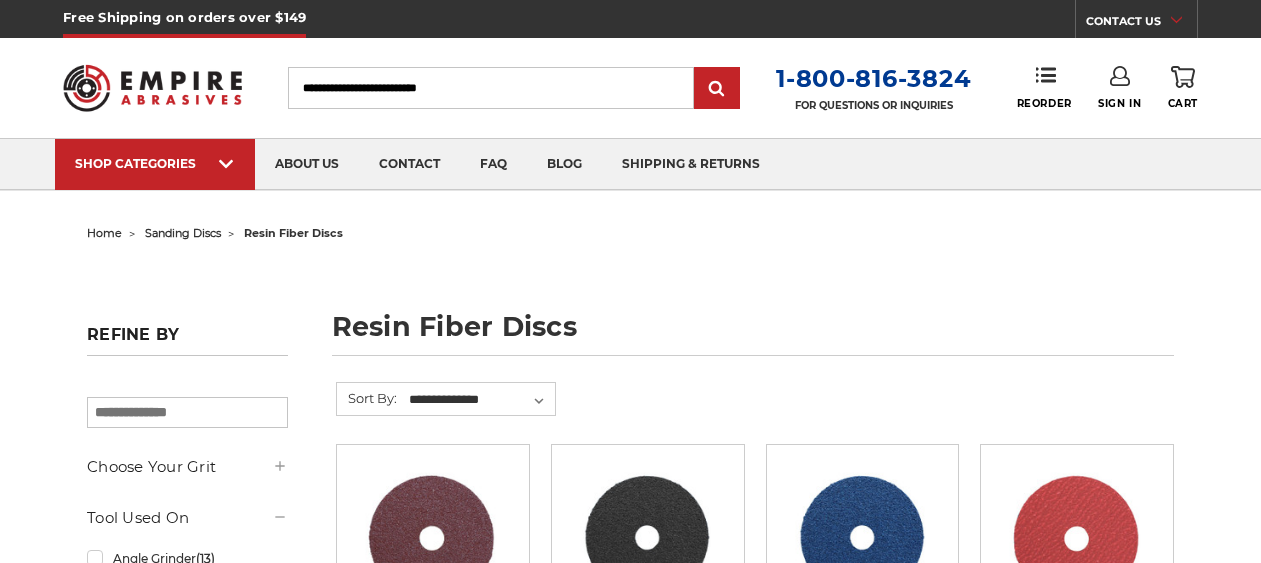 scroll, scrollTop: 0, scrollLeft: 0, axis: both 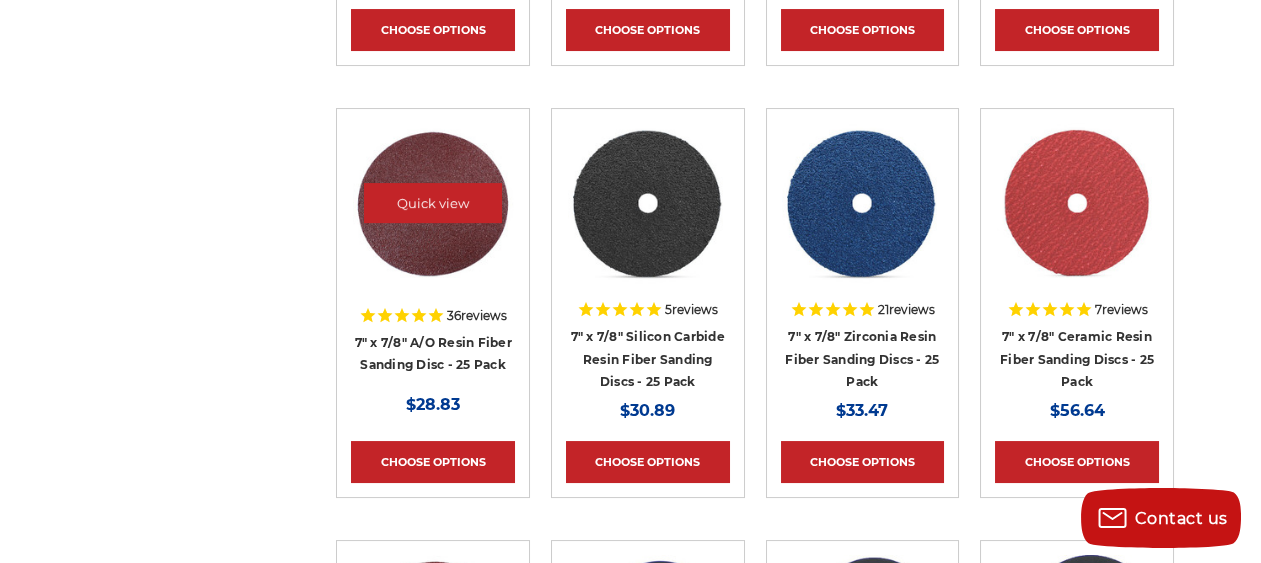 click at bounding box center (433, 203) 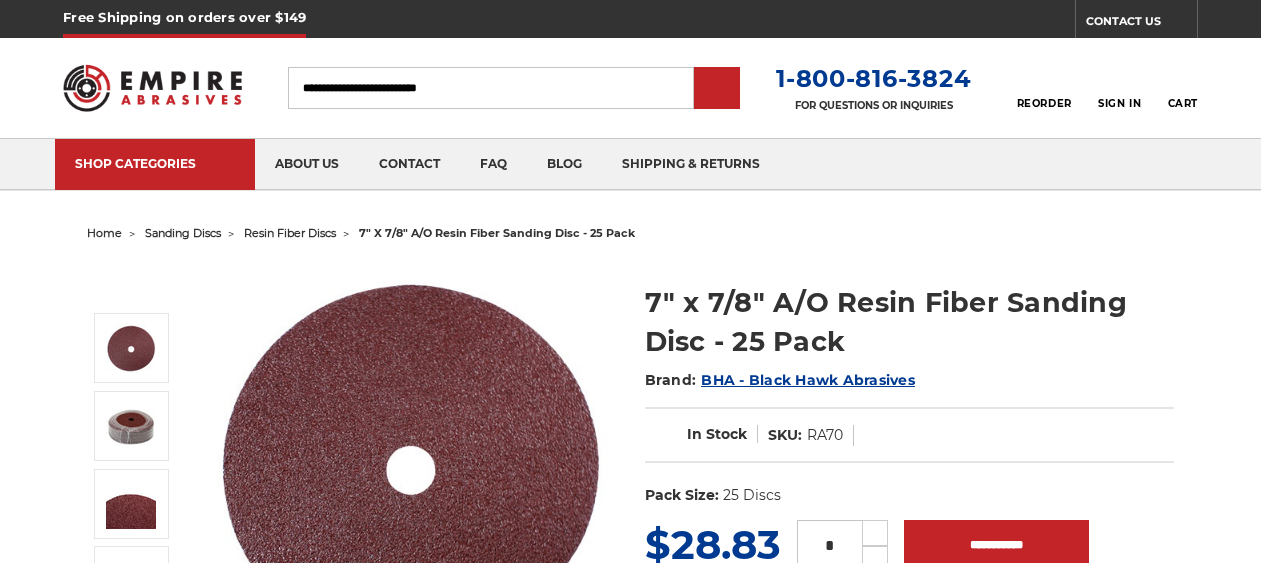 scroll, scrollTop: 0, scrollLeft: 0, axis: both 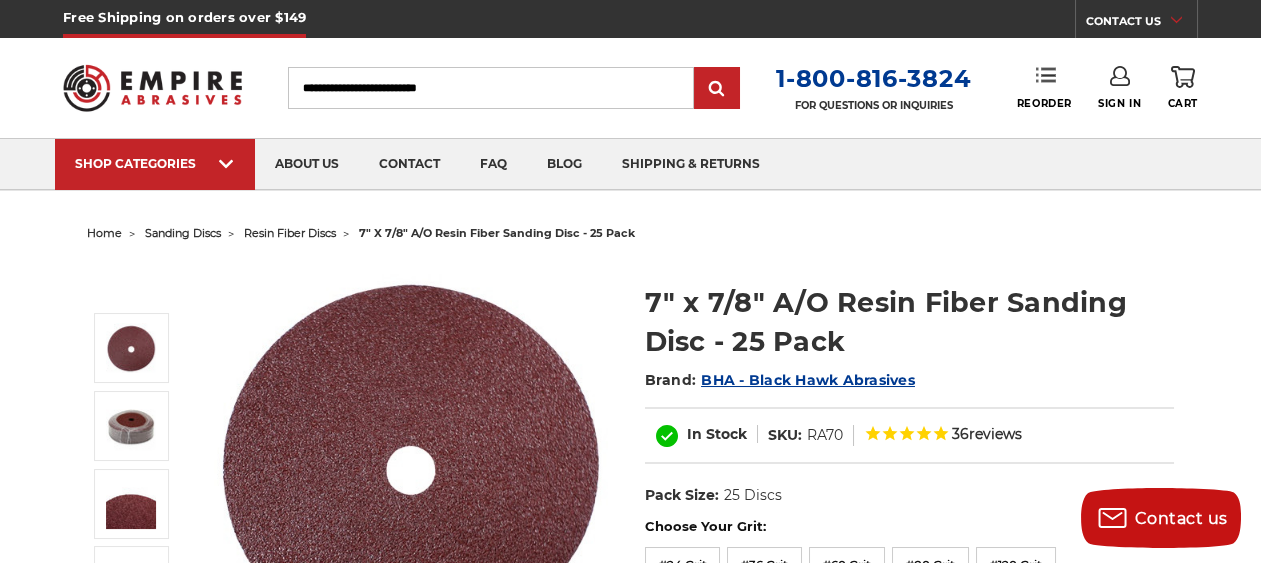 click on "Reorder" at bounding box center [1044, 87] 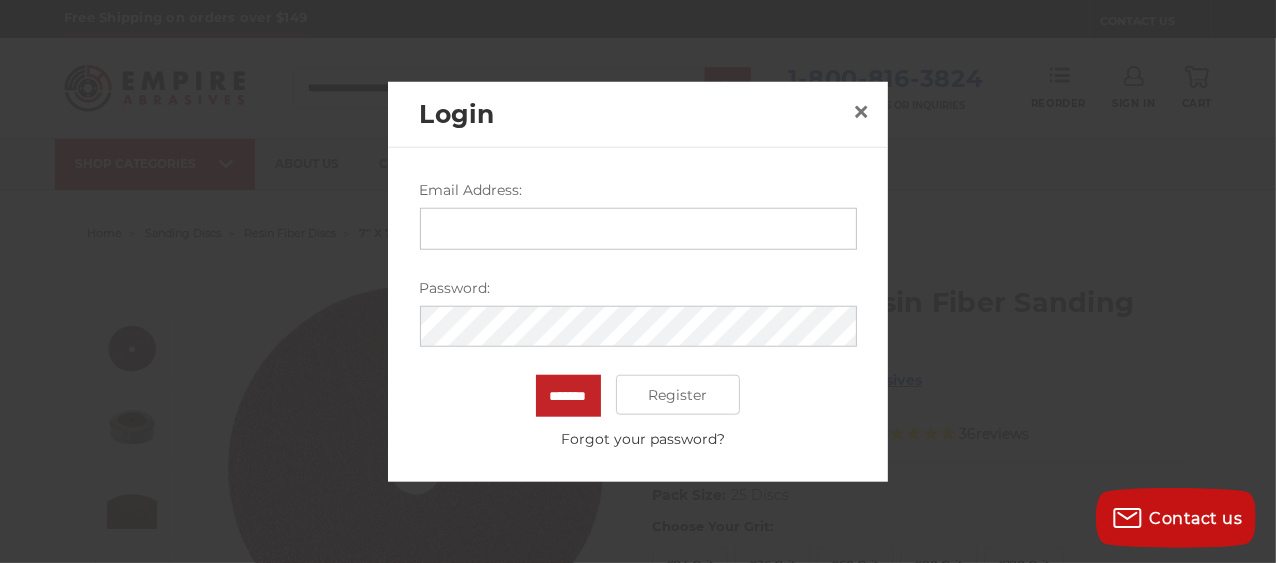 click on "Email Address:" at bounding box center [638, 228] 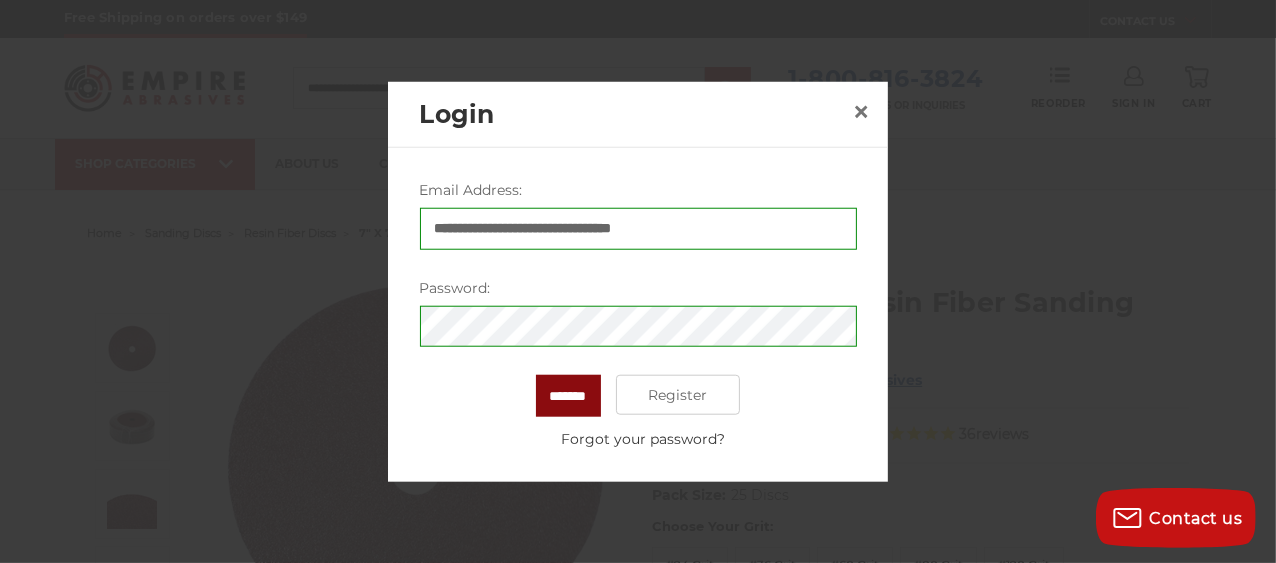 click on "*******" at bounding box center (568, 396) 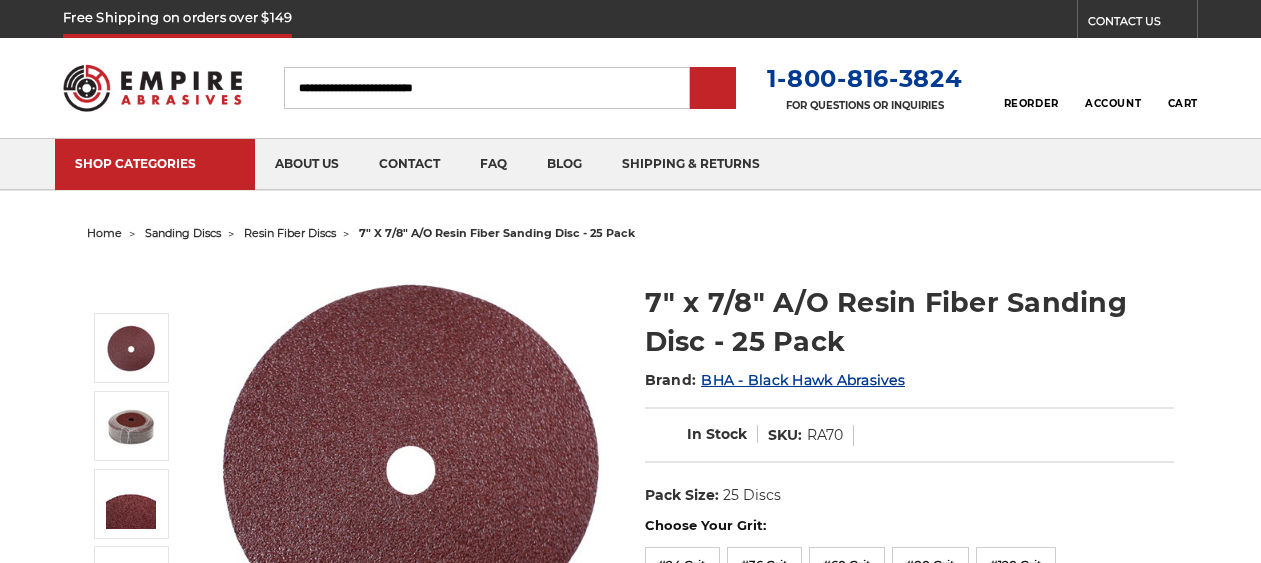 scroll, scrollTop: 0, scrollLeft: 0, axis: both 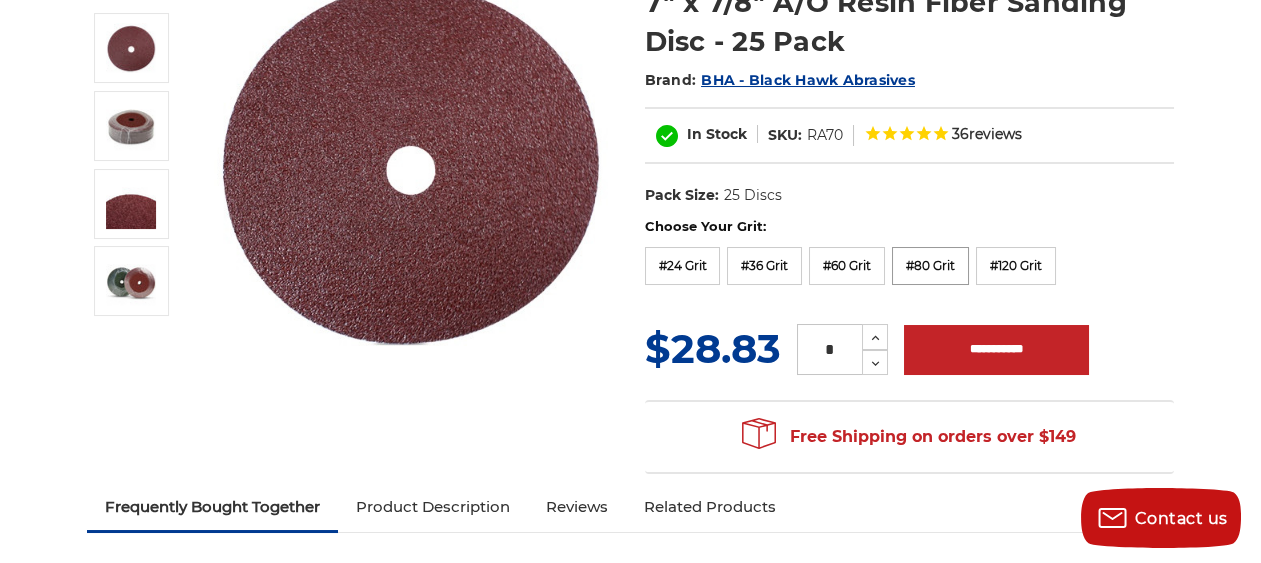 click on "#80 Grit" at bounding box center (930, 266) 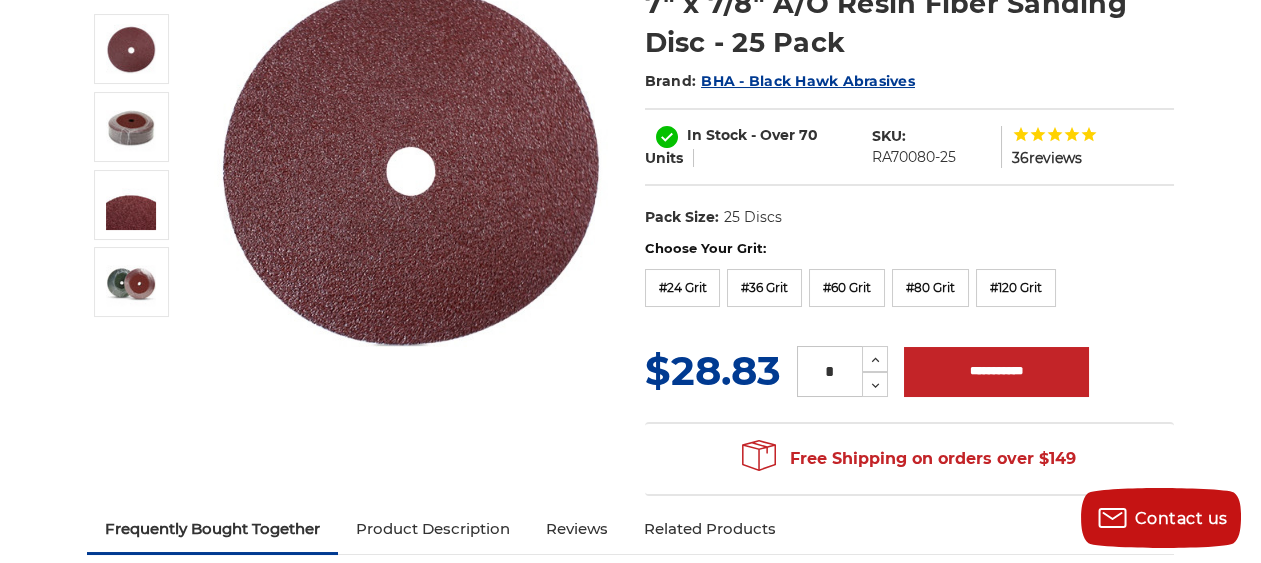 scroll, scrollTop: 300, scrollLeft: 0, axis: vertical 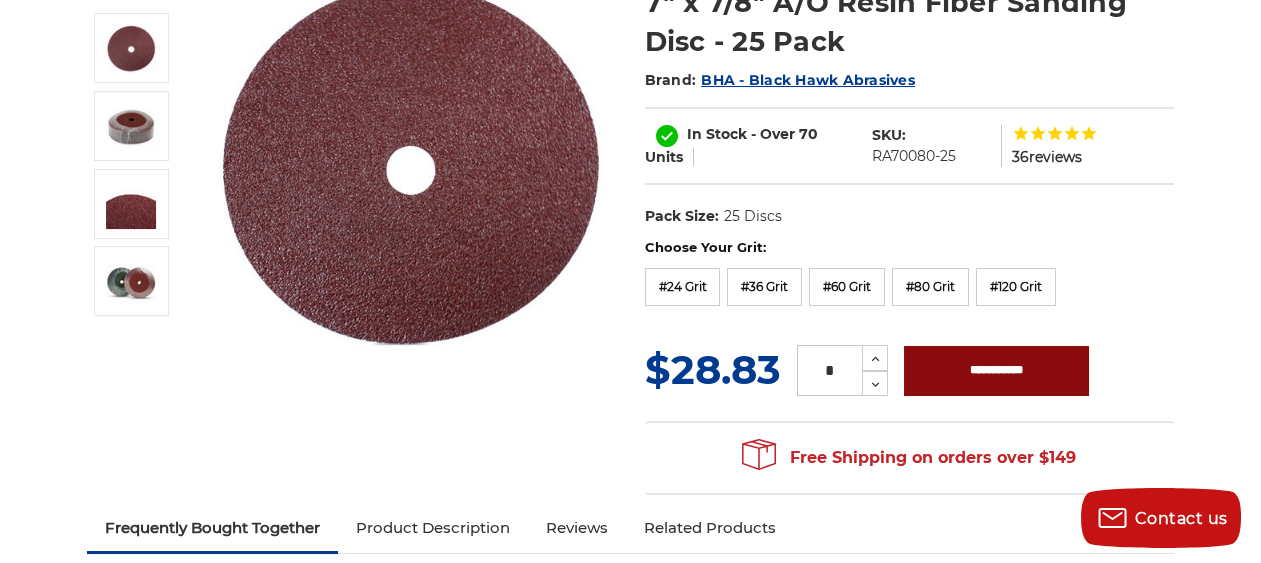 click on "**********" at bounding box center (996, 371) 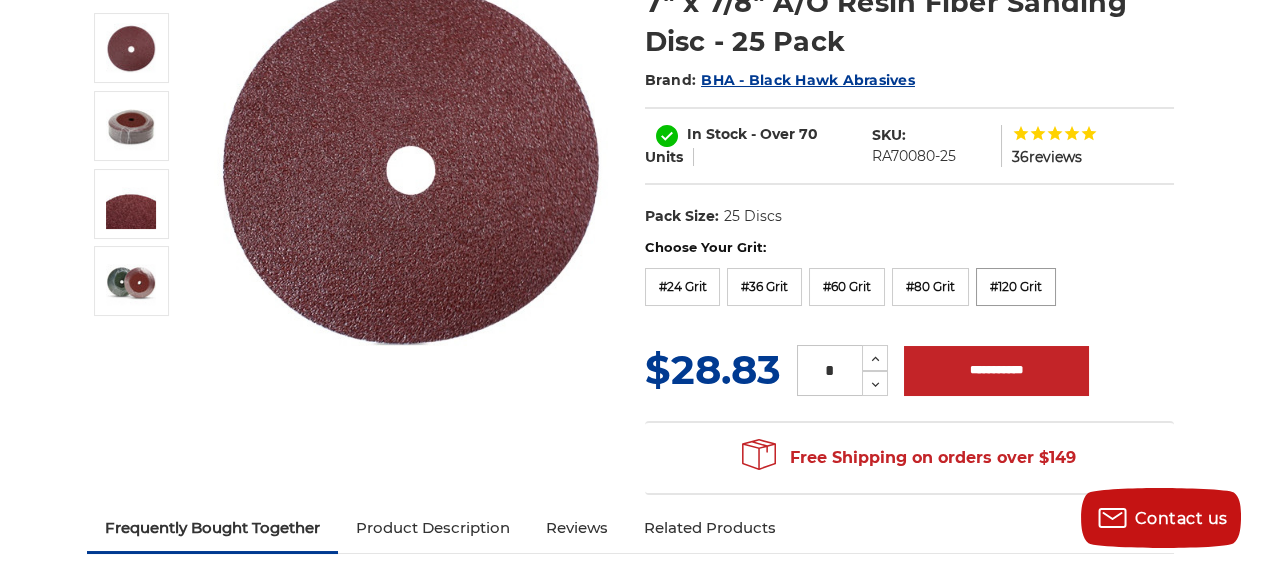 click on "#120 Grit" at bounding box center [1016, 287] 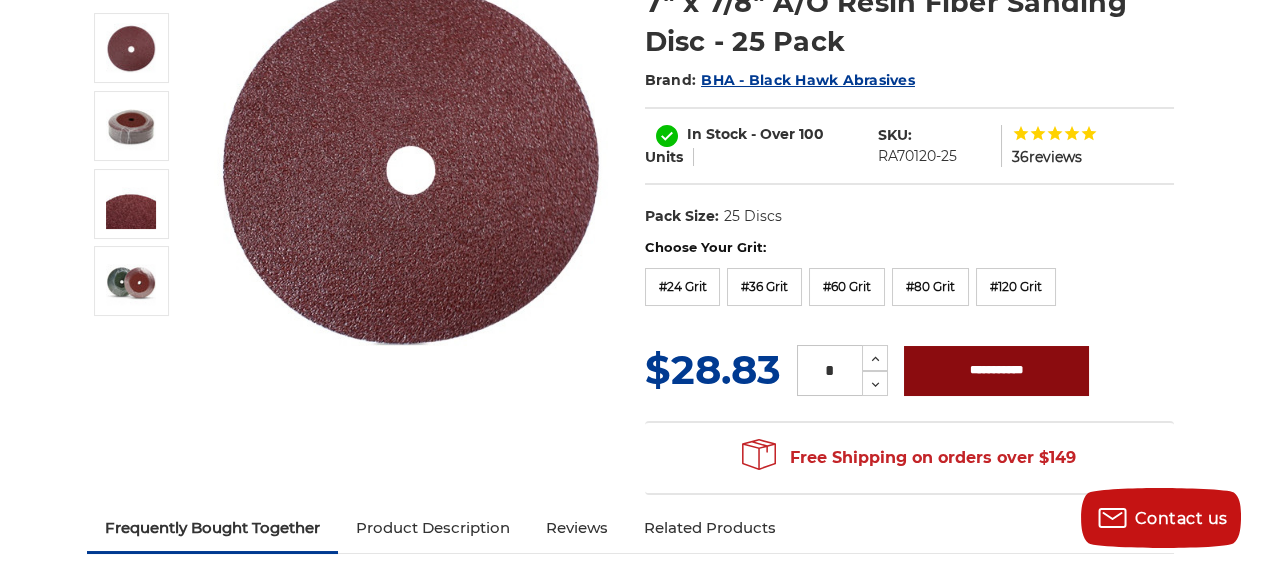 click on "**********" at bounding box center (996, 371) 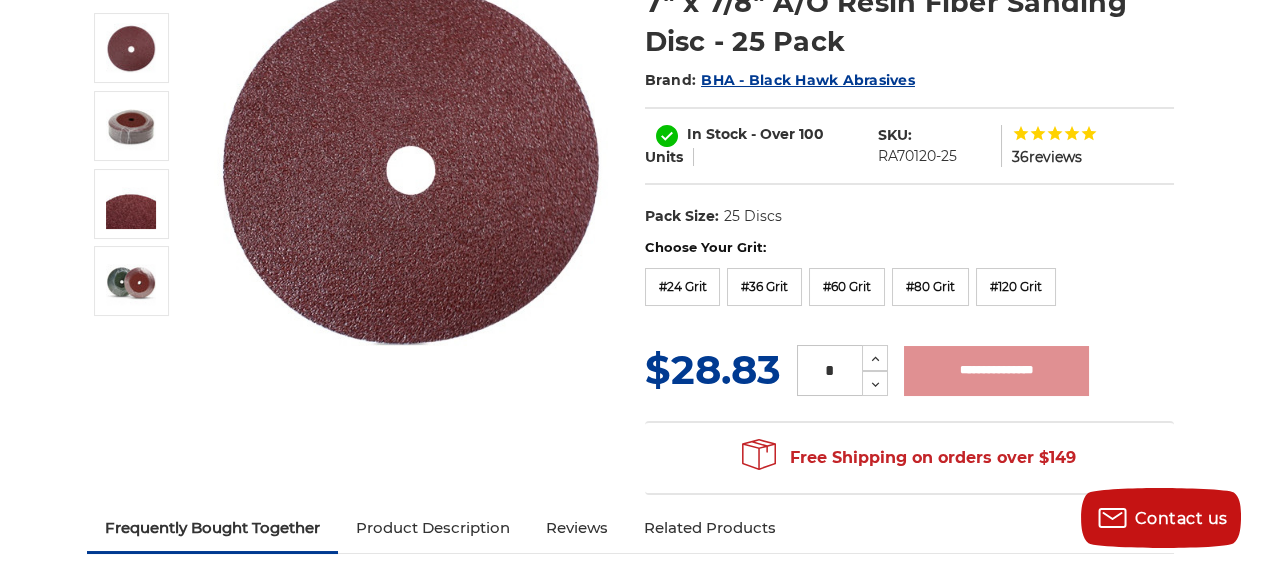 type on "**********" 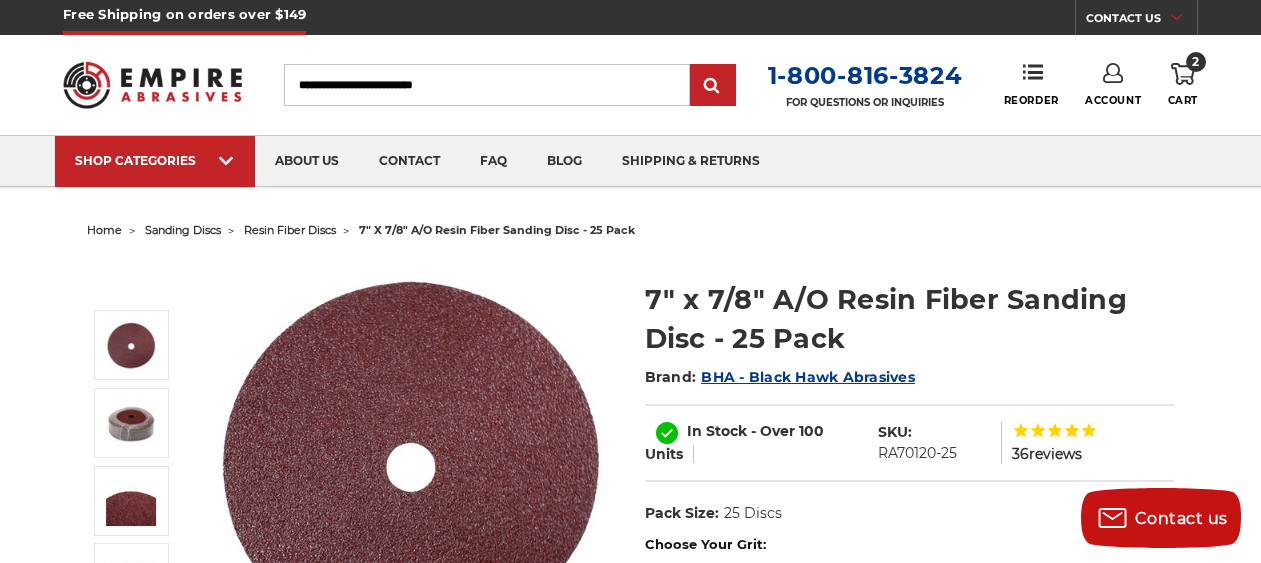 scroll, scrollTop: 0, scrollLeft: 0, axis: both 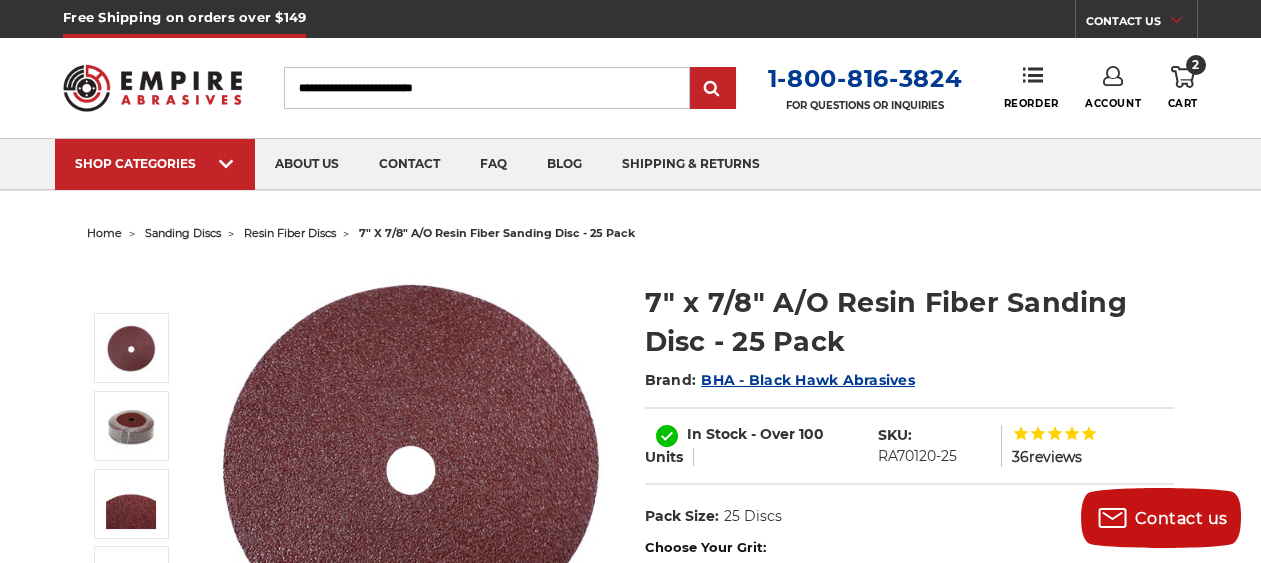 click 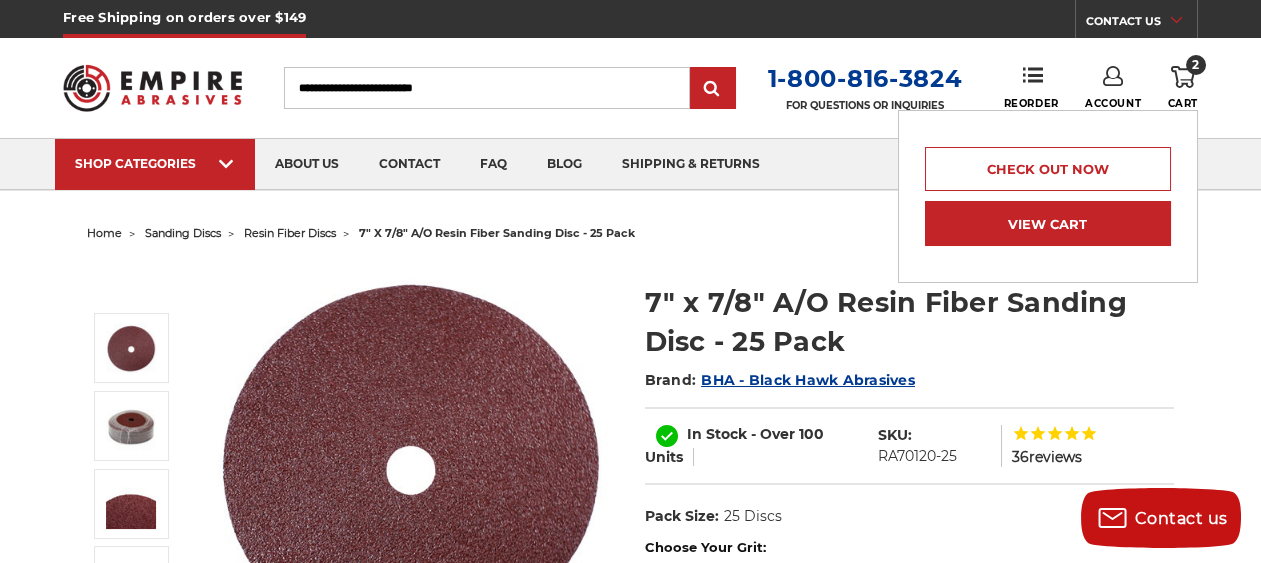 click on "View Cart" at bounding box center [1048, 223] 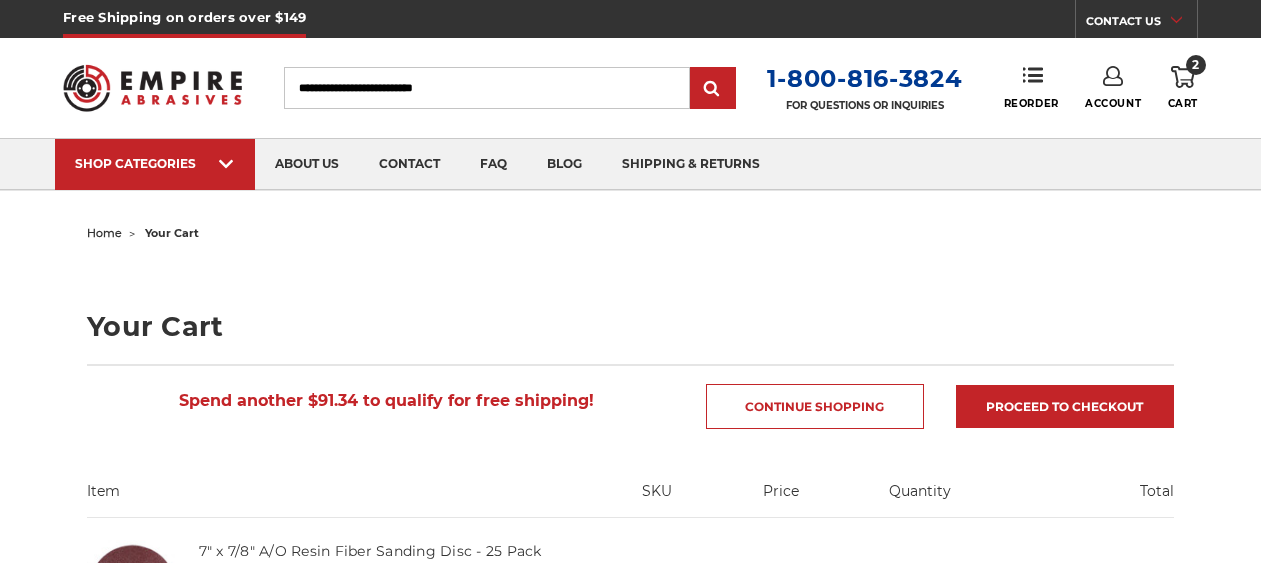 scroll, scrollTop: 0, scrollLeft: 0, axis: both 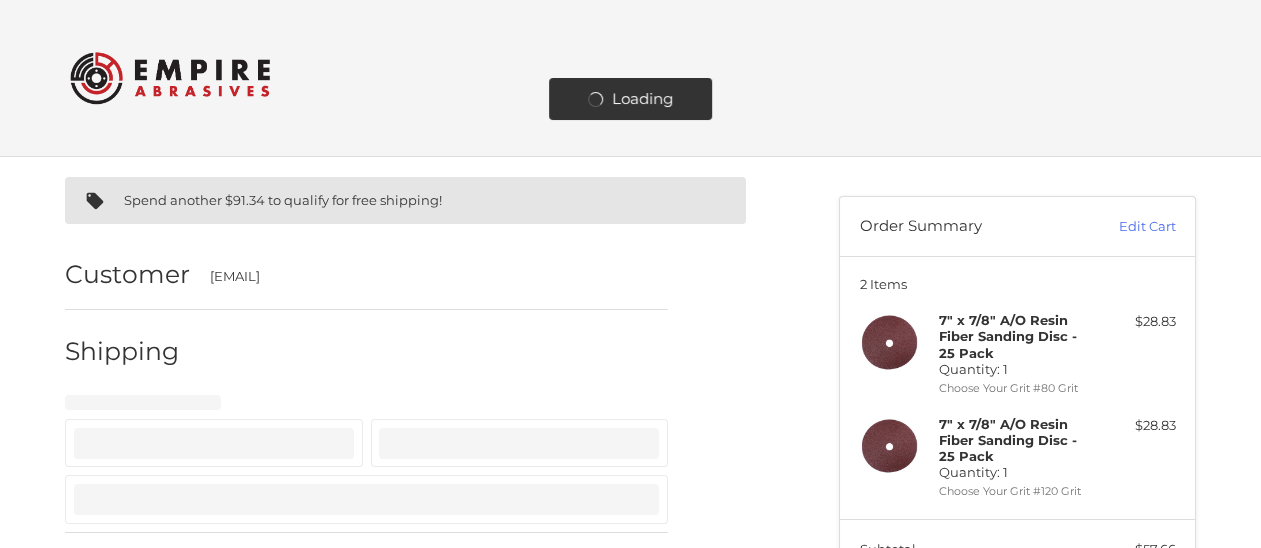 select on "**" 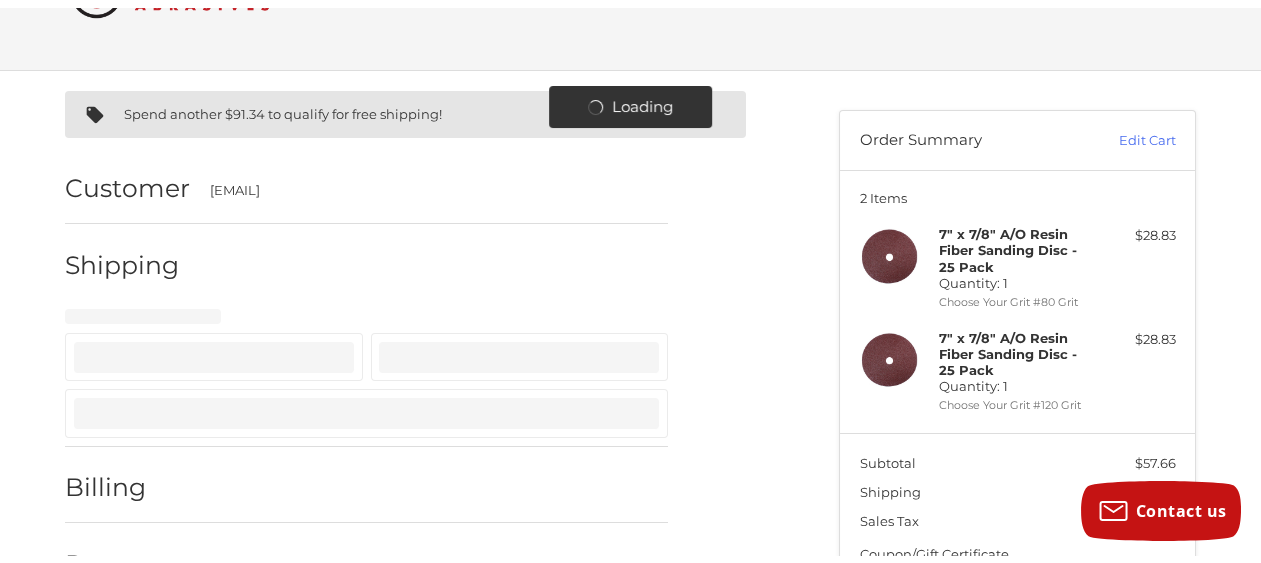 scroll, scrollTop: 197, scrollLeft: 0, axis: vertical 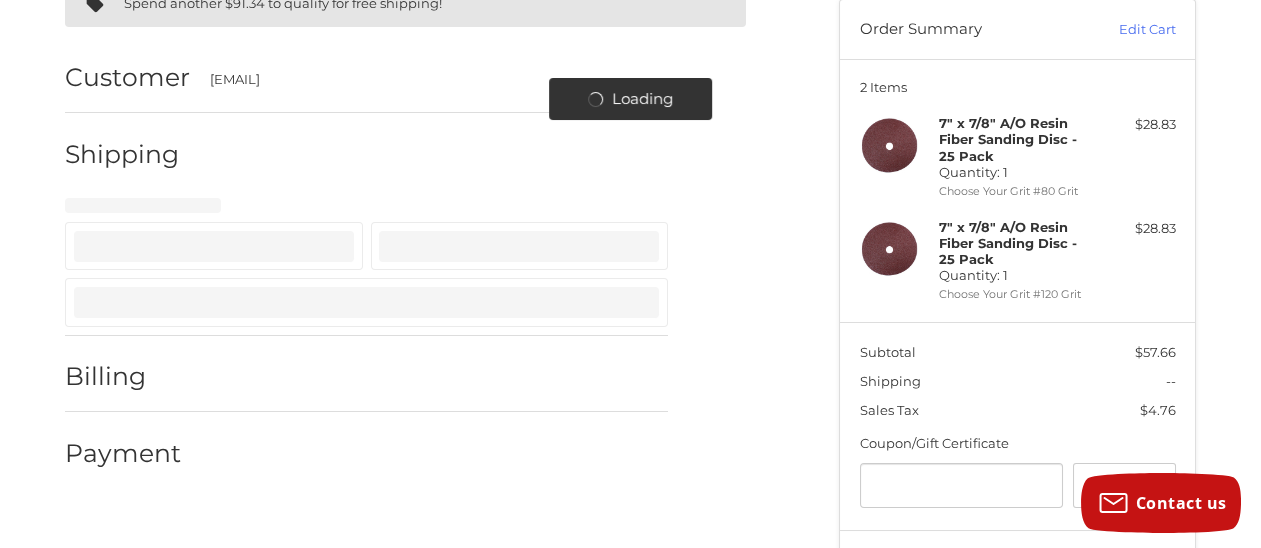 select on "**" 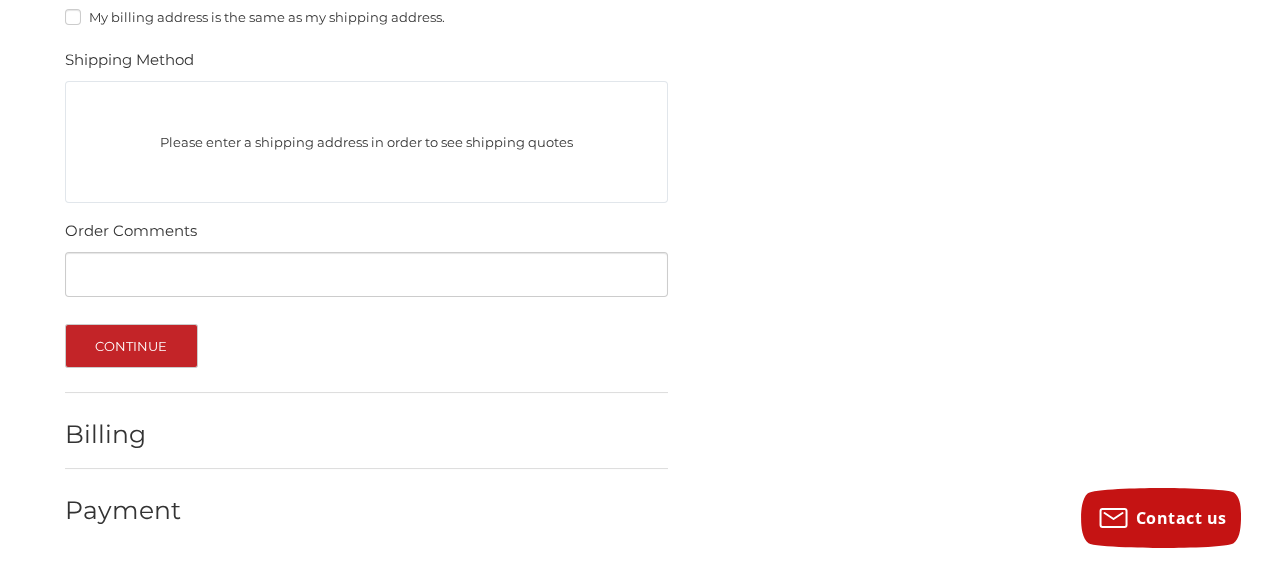 scroll, scrollTop: 1100, scrollLeft: 0, axis: vertical 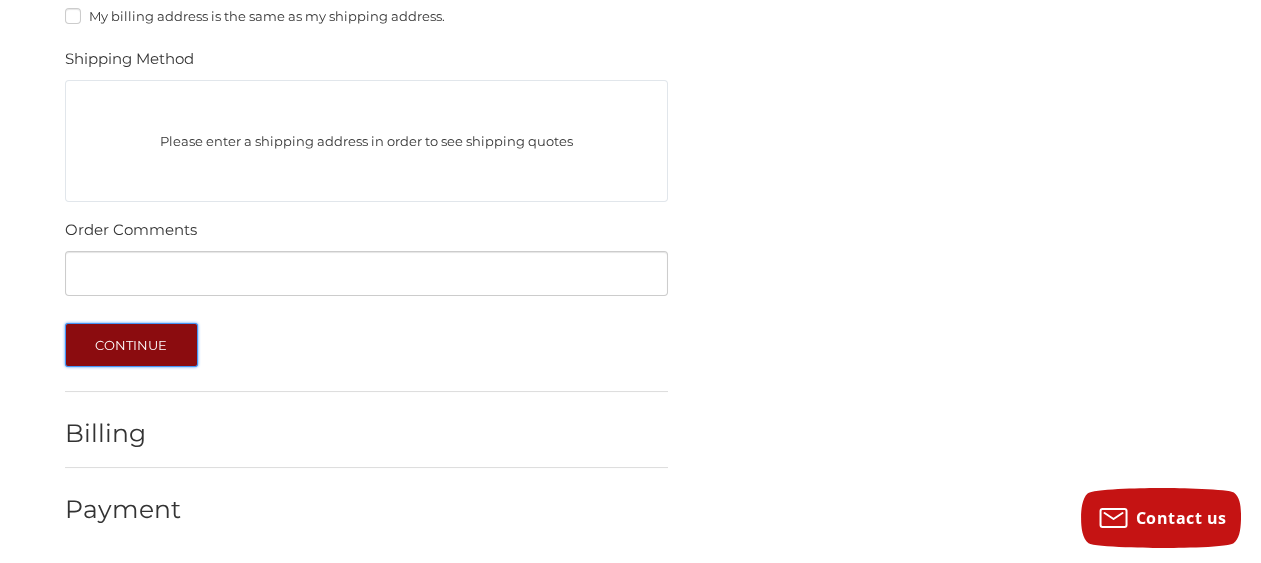 click on "Continue" at bounding box center [131, 345] 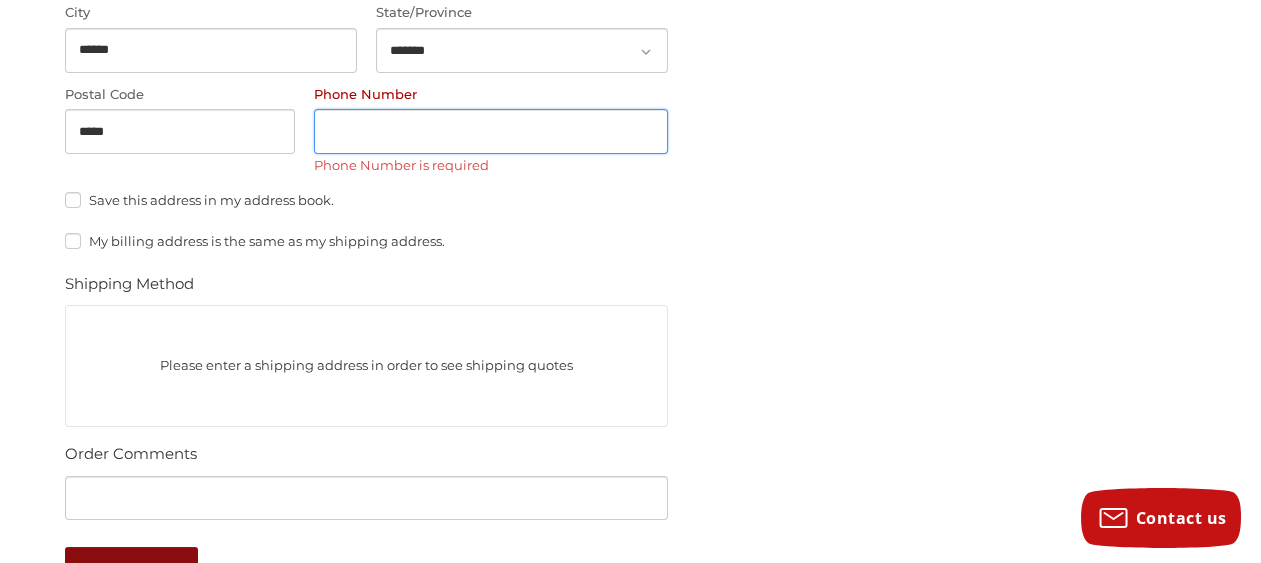 scroll, scrollTop: 731, scrollLeft: 0, axis: vertical 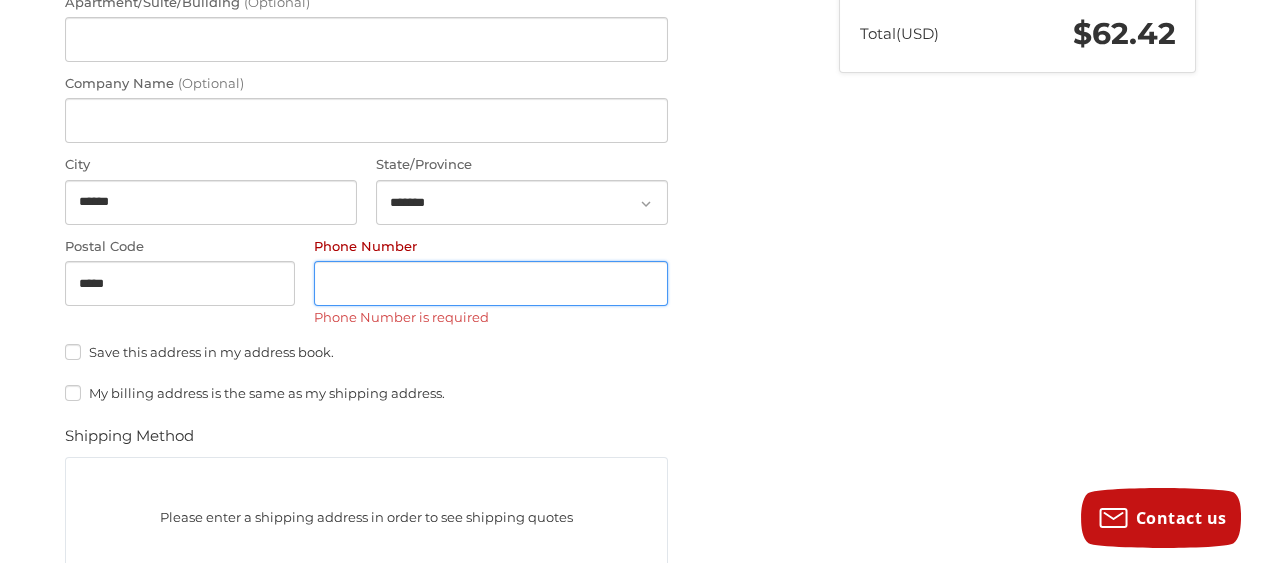click on "Phone Number" at bounding box center [491, 283] 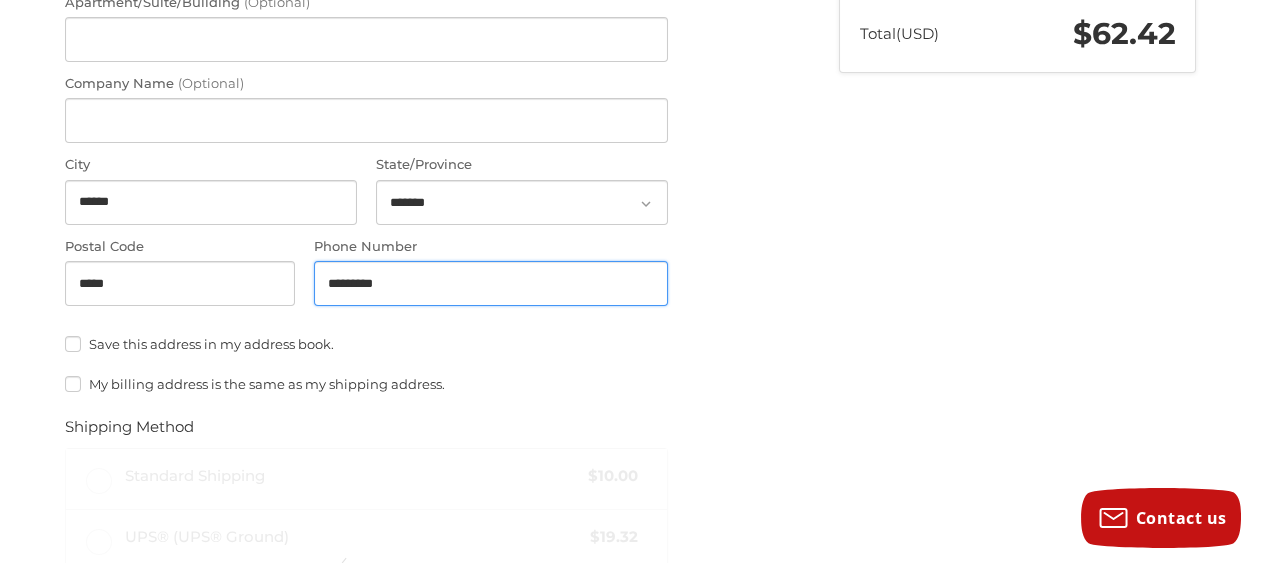 type on "**********" 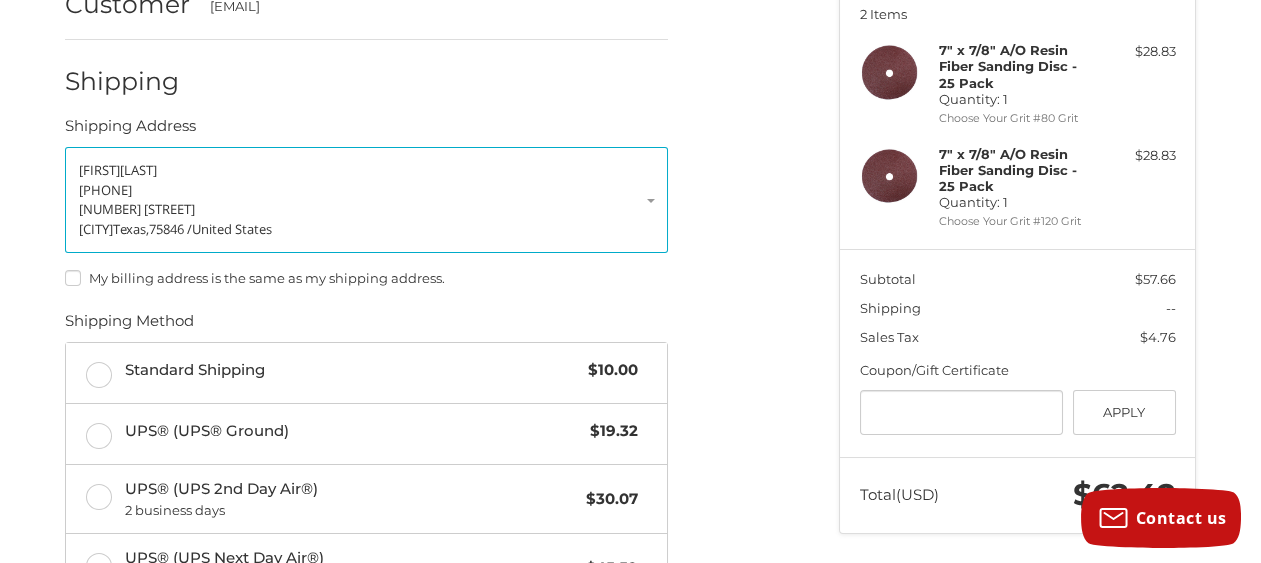 scroll, scrollTop: 370, scrollLeft: 0, axis: vertical 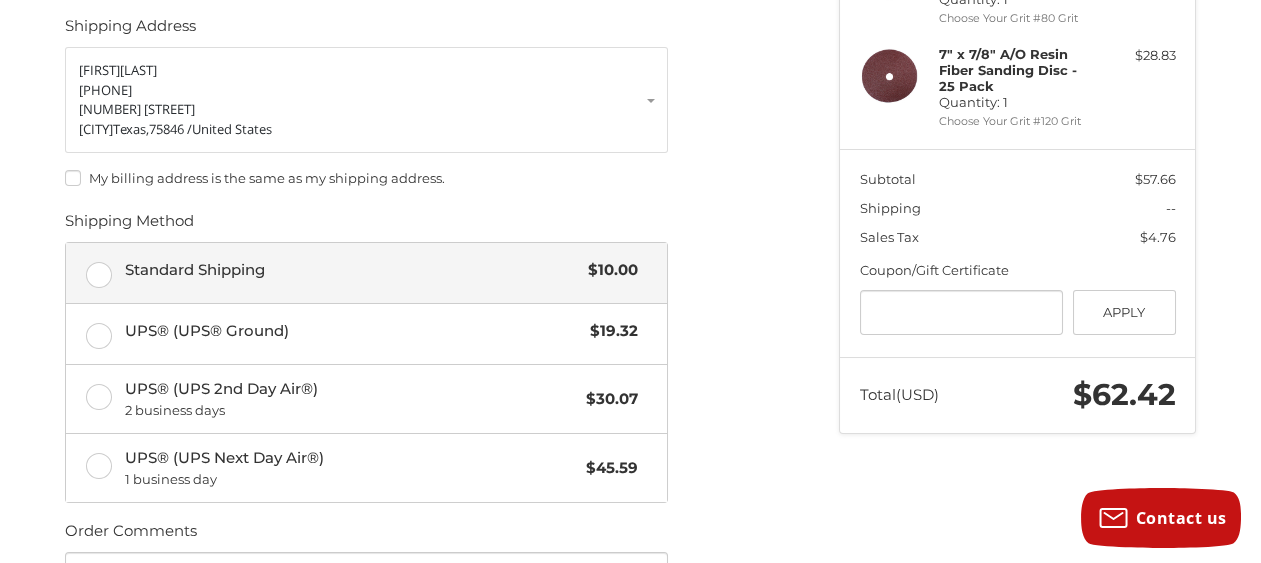 click on "Standard Shipping $10.00" at bounding box center (366, 273) 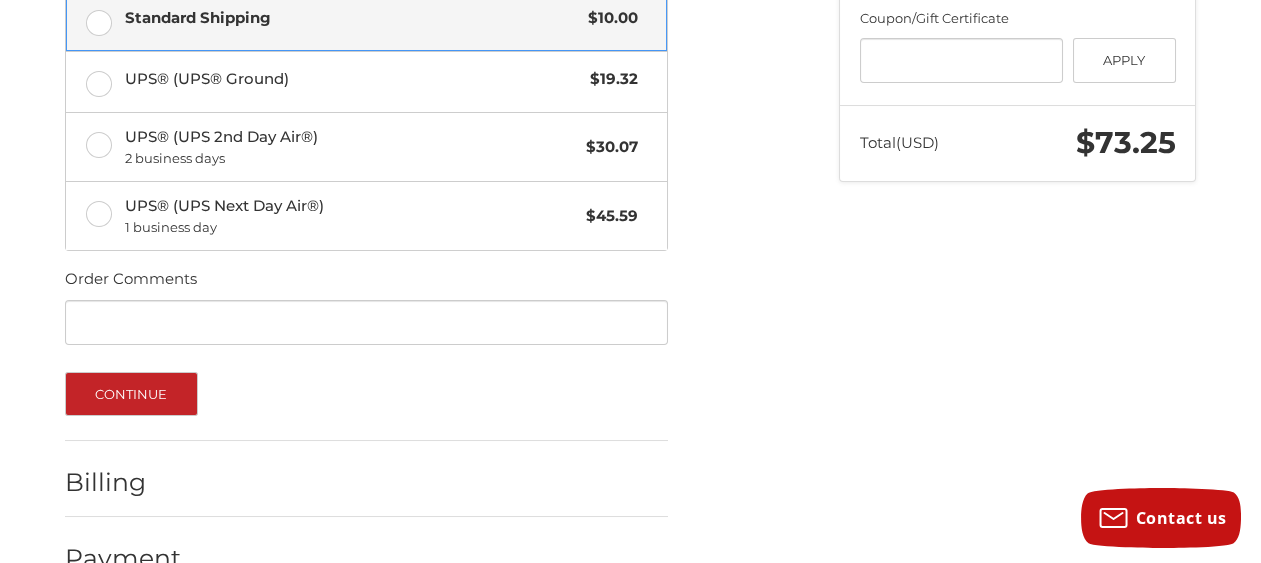 scroll, scrollTop: 670, scrollLeft: 0, axis: vertical 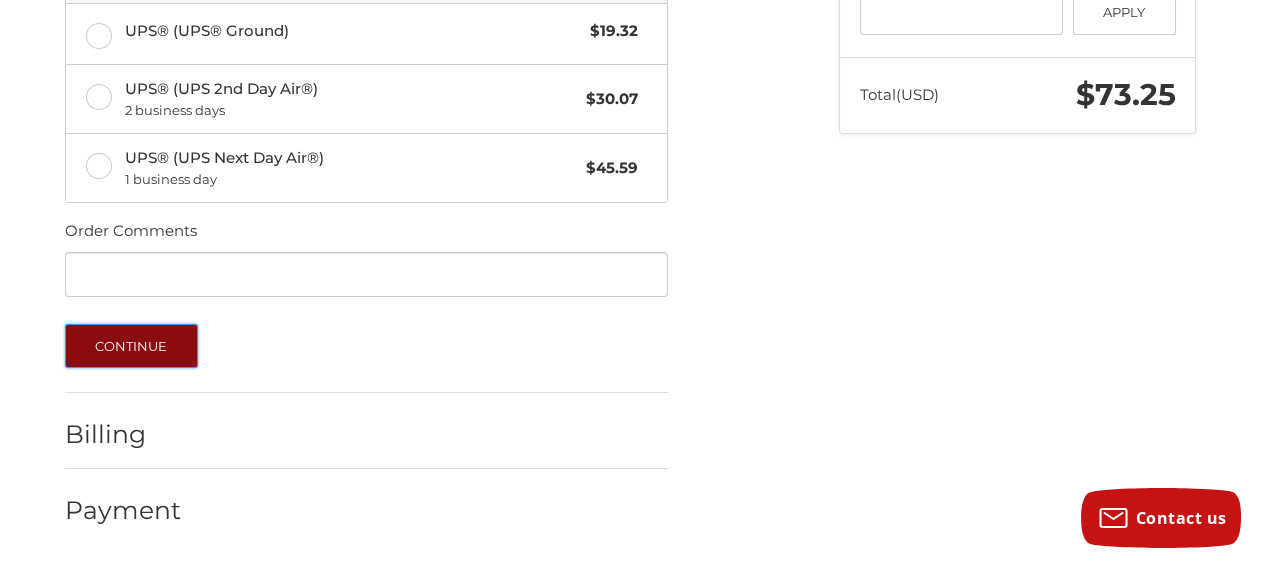 click on "Continue" at bounding box center [131, 346] 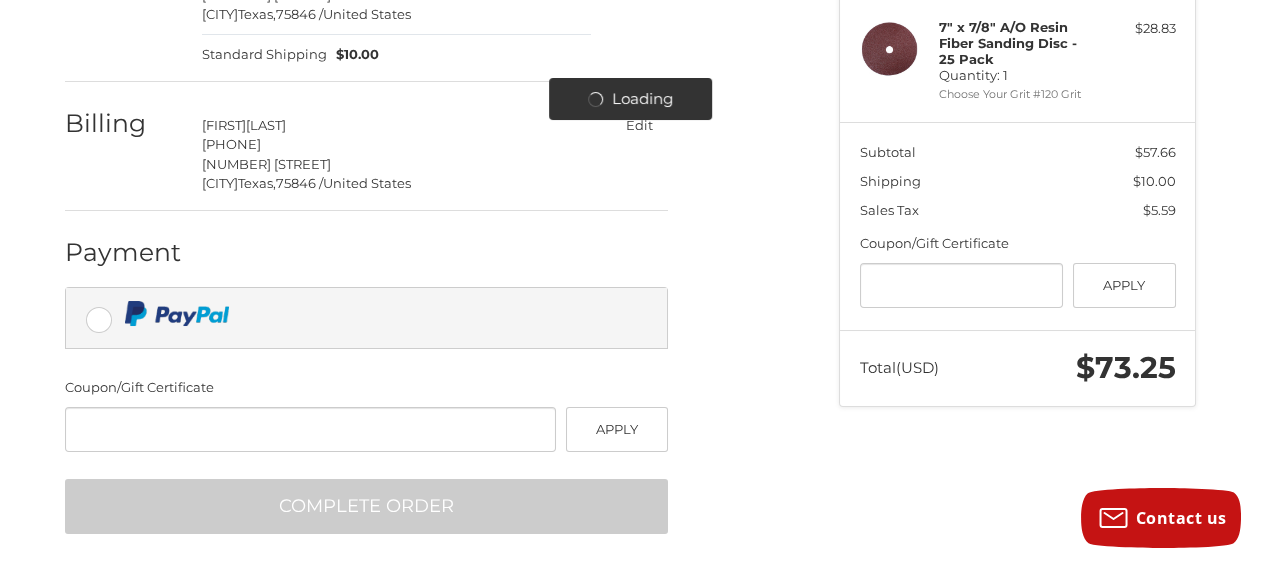 scroll, scrollTop: 411, scrollLeft: 0, axis: vertical 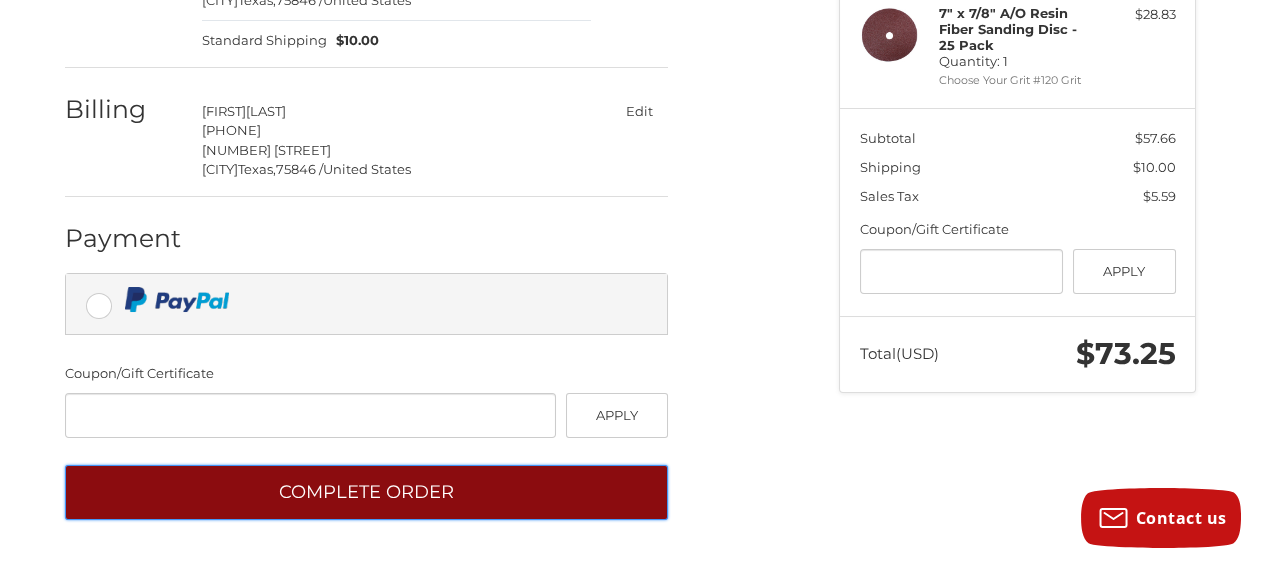 click on "Complete order" at bounding box center (366, 492) 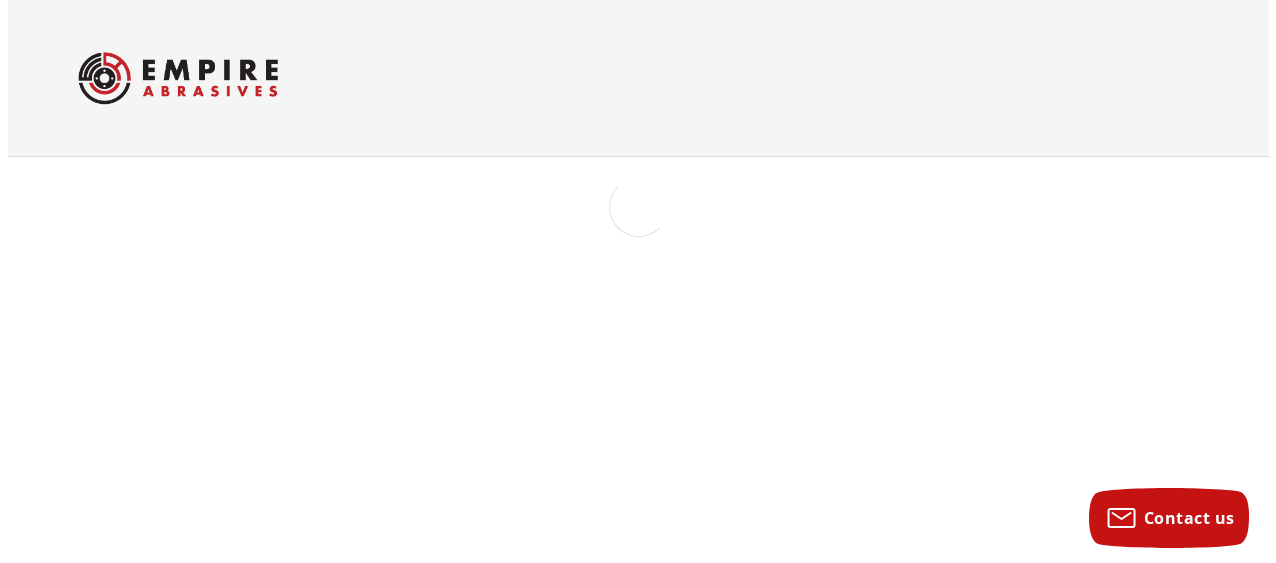 scroll, scrollTop: 0, scrollLeft: 0, axis: both 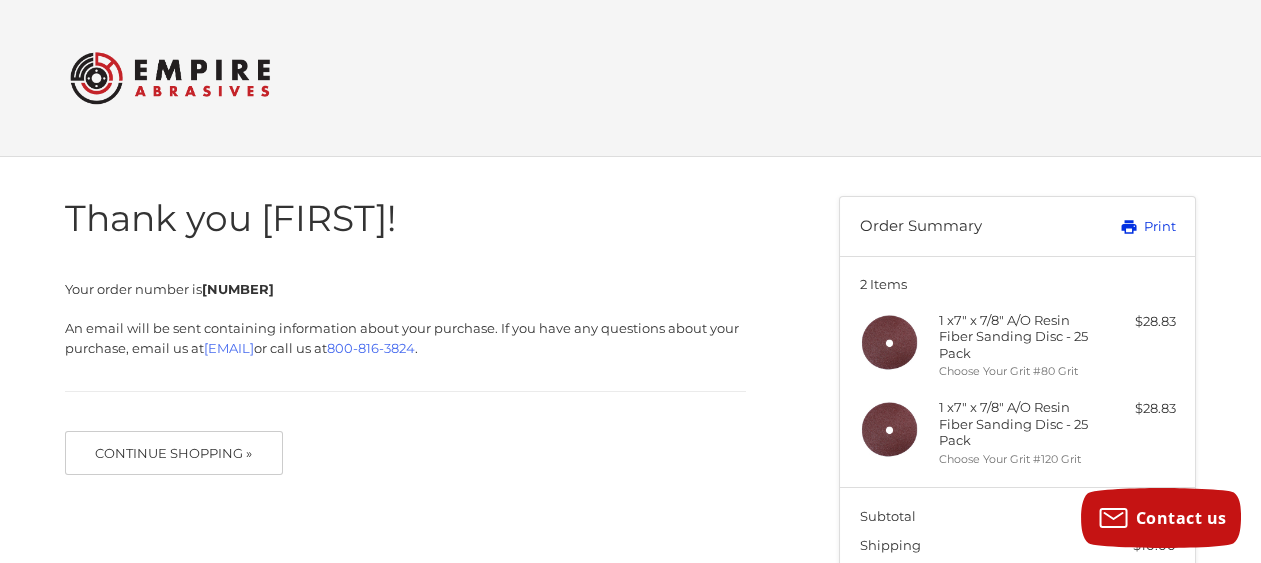 click on "Print" at bounding box center (1125, 227) 